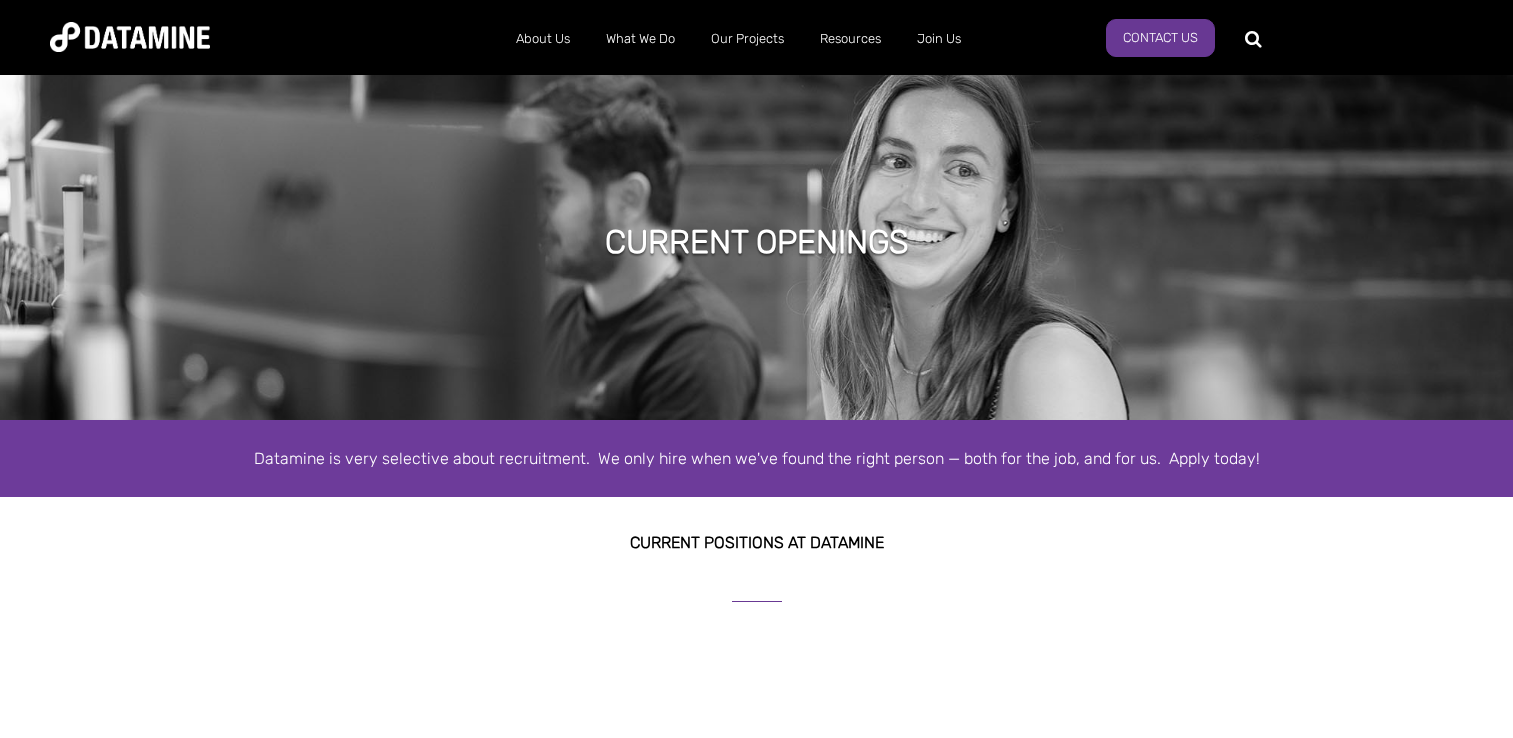 scroll, scrollTop: 1600, scrollLeft: 0, axis: vertical 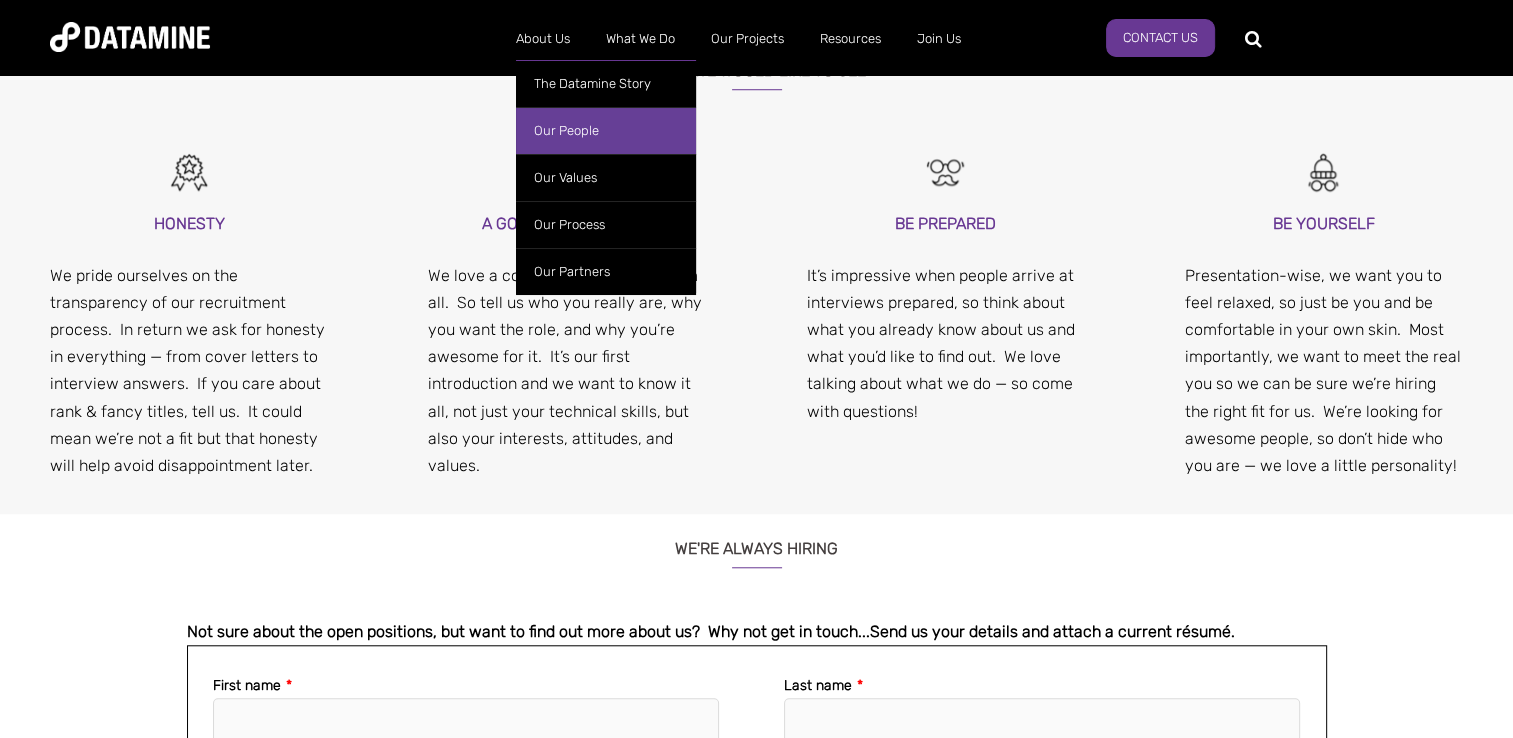 click on "Our People" at bounding box center [606, 130] 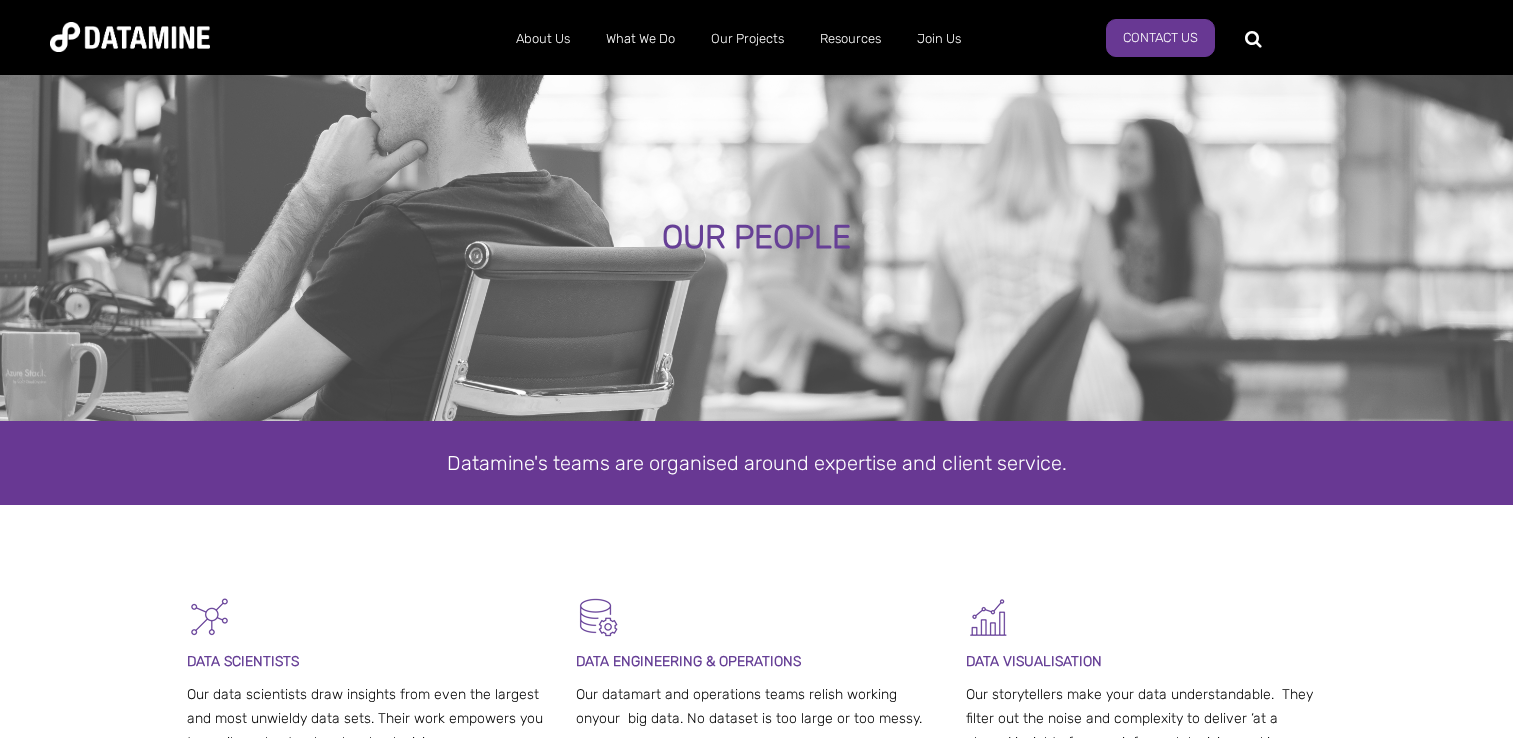 scroll, scrollTop: 0, scrollLeft: 0, axis: both 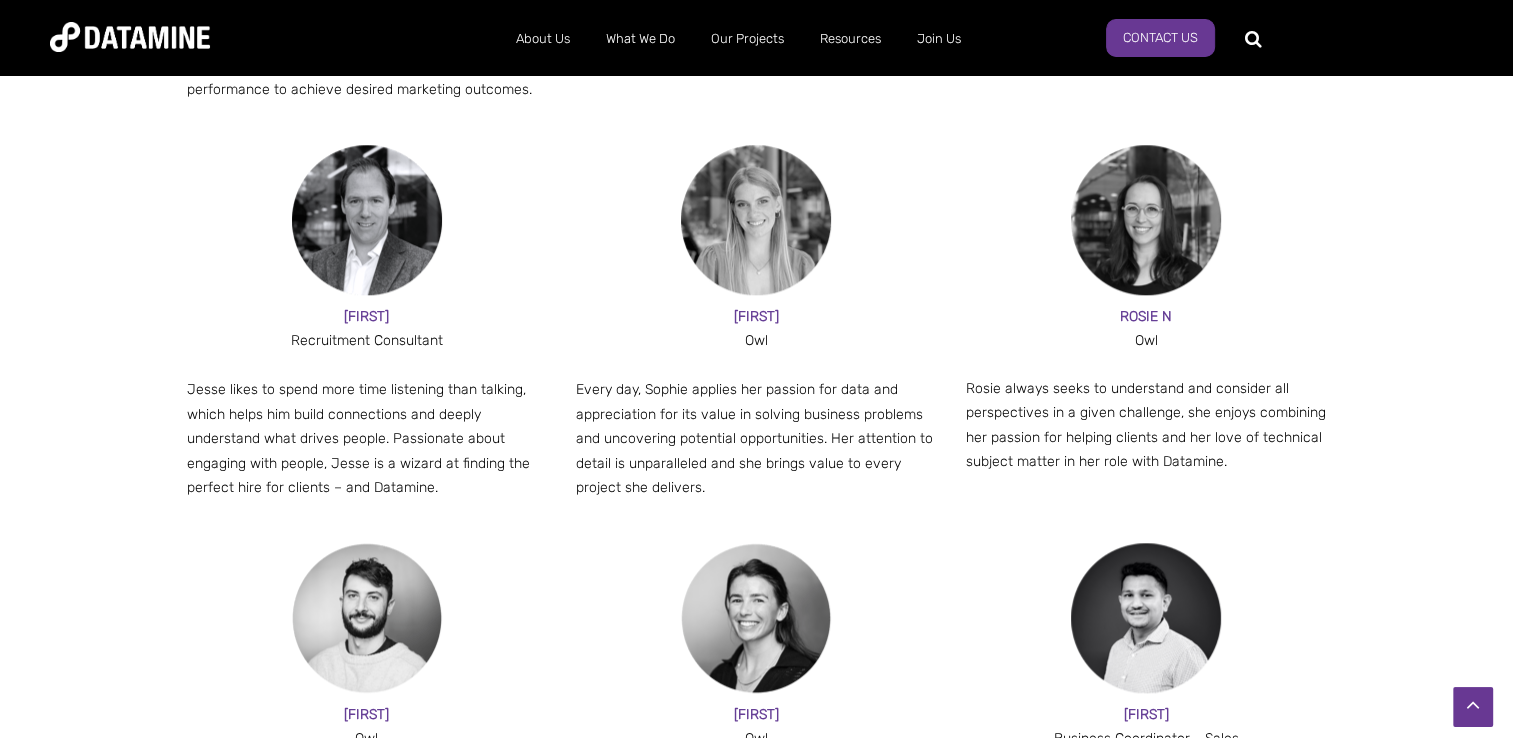 click at bounding box center [367, 220] 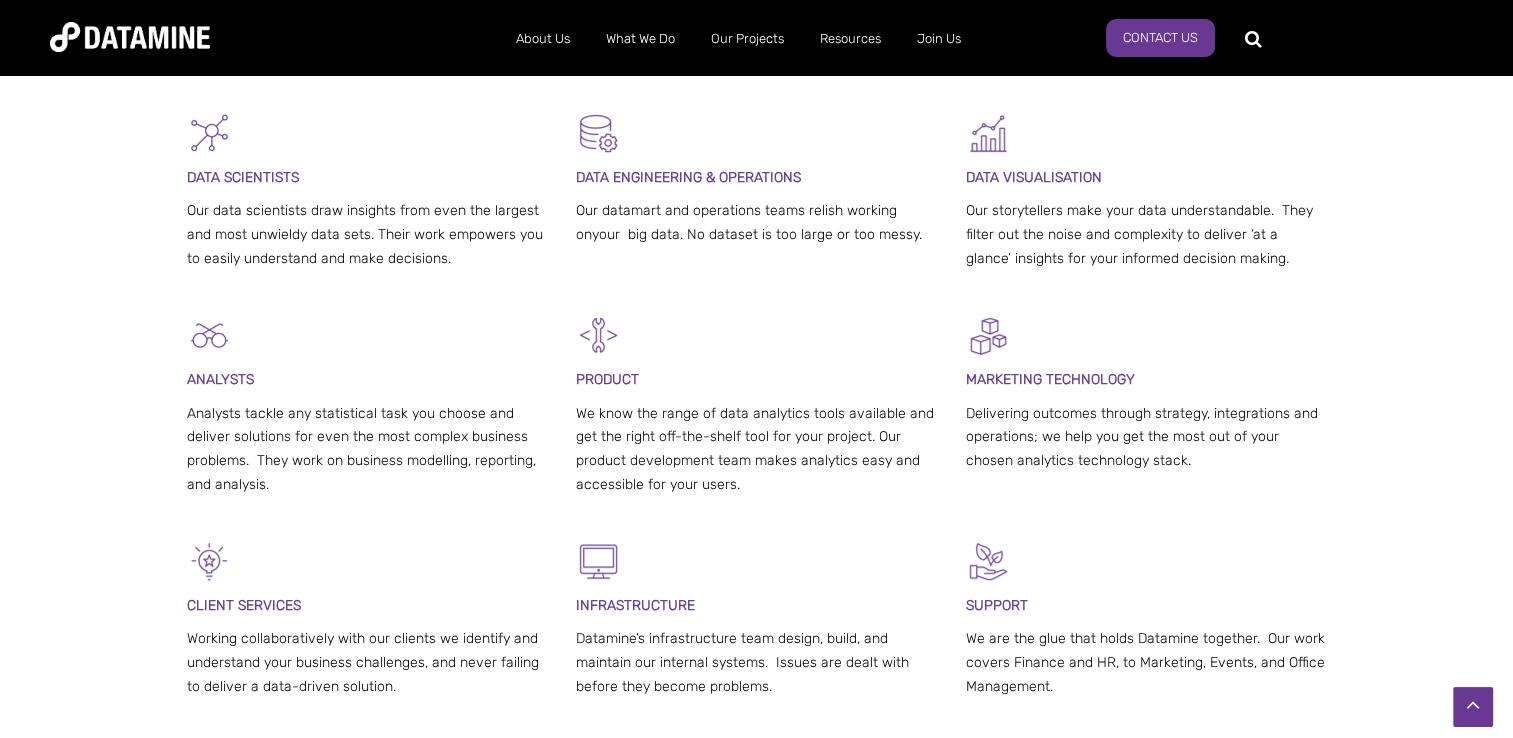 scroll, scrollTop: 100, scrollLeft: 0, axis: vertical 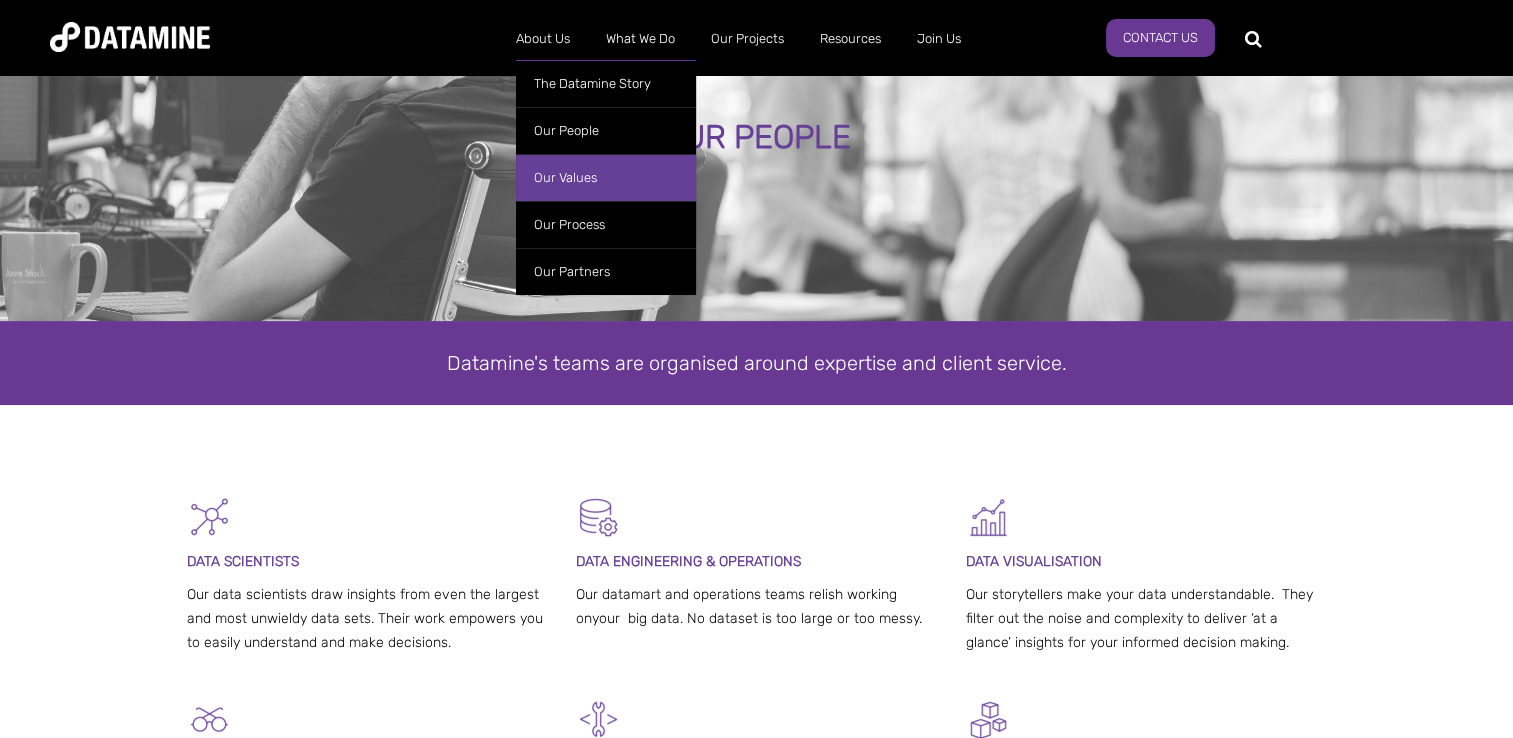 click on "Our Values" at bounding box center [606, 177] 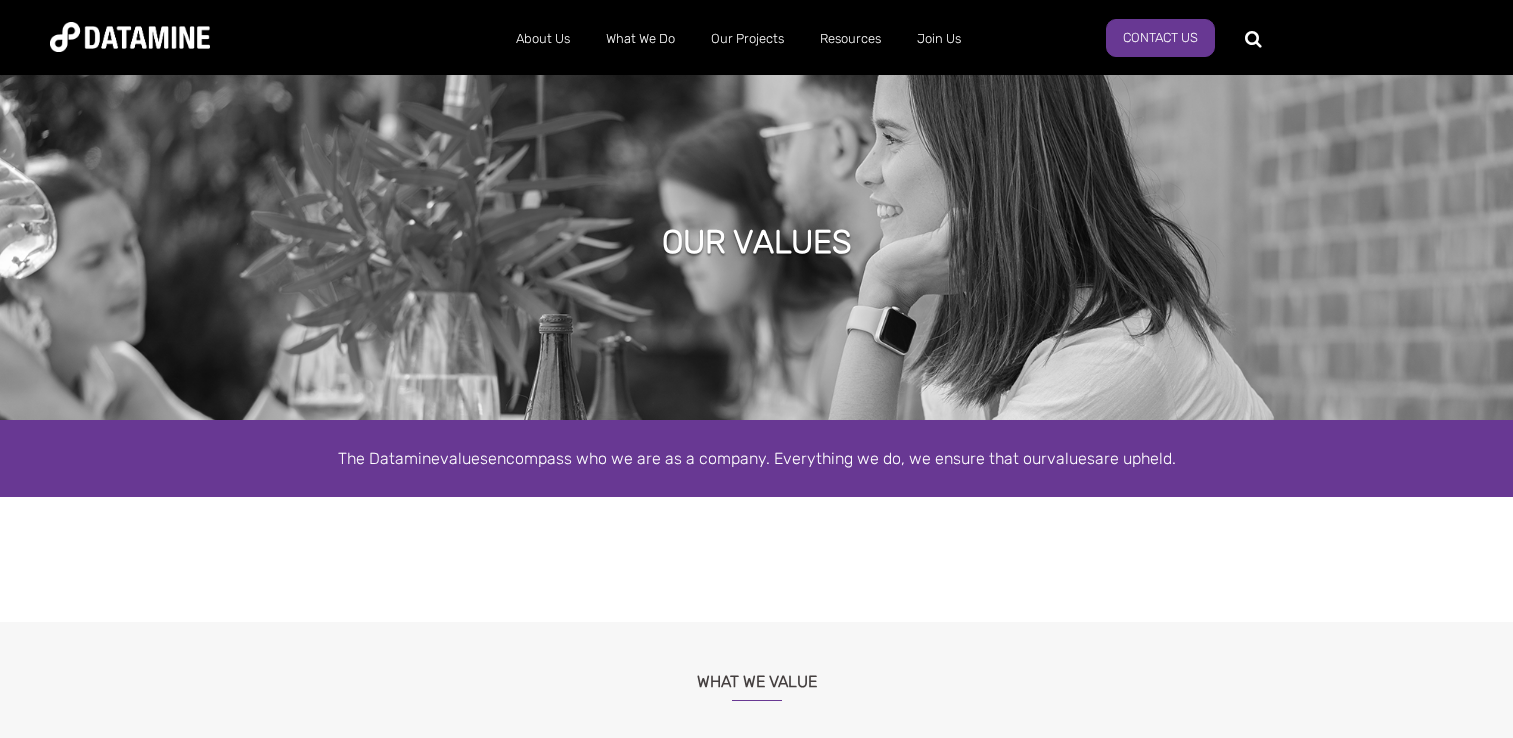 scroll, scrollTop: 0, scrollLeft: 0, axis: both 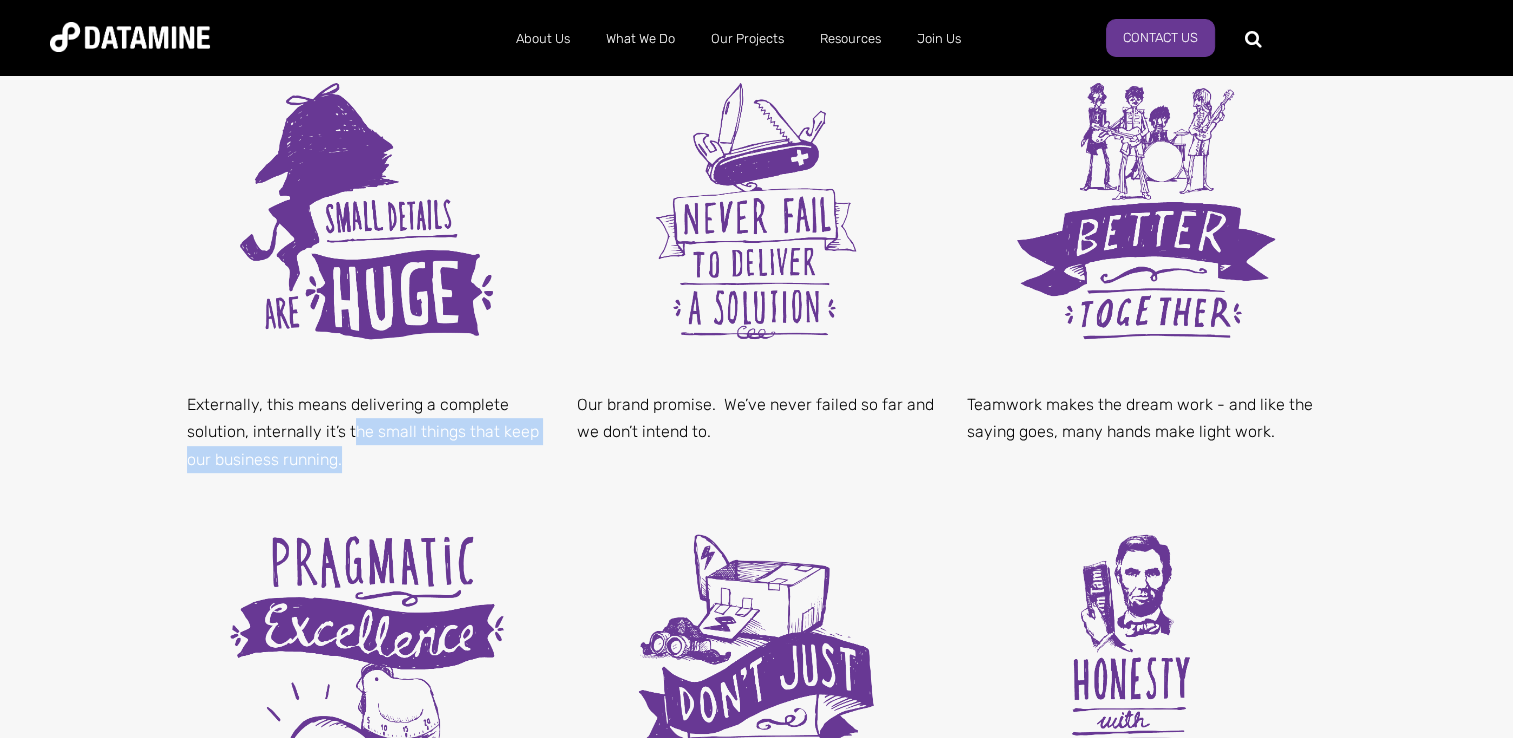 drag, startPoint x: 348, startPoint y: 428, endPoint x: 351, endPoint y: 450, distance: 22.203604 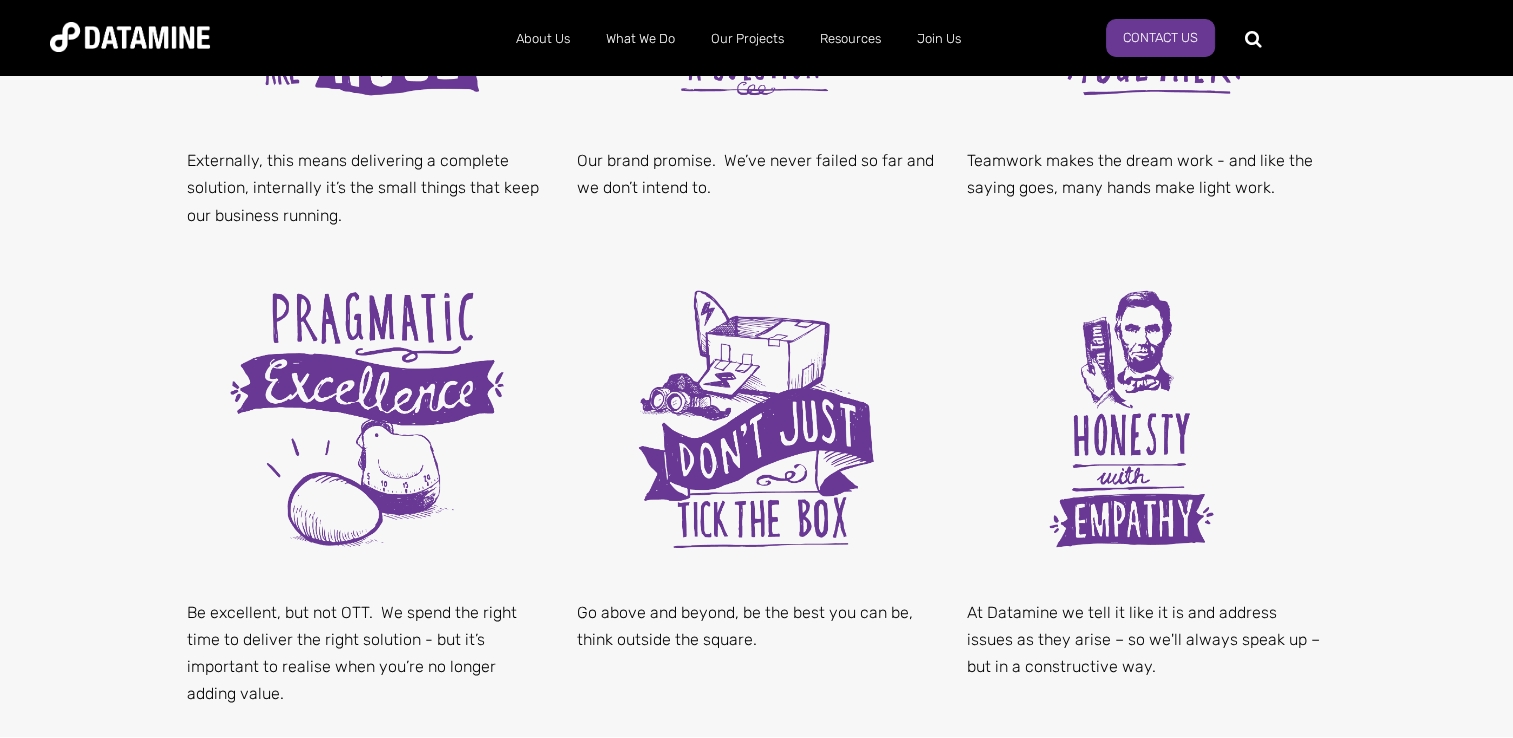 scroll, scrollTop: 900, scrollLeft: 0, axis: vertical 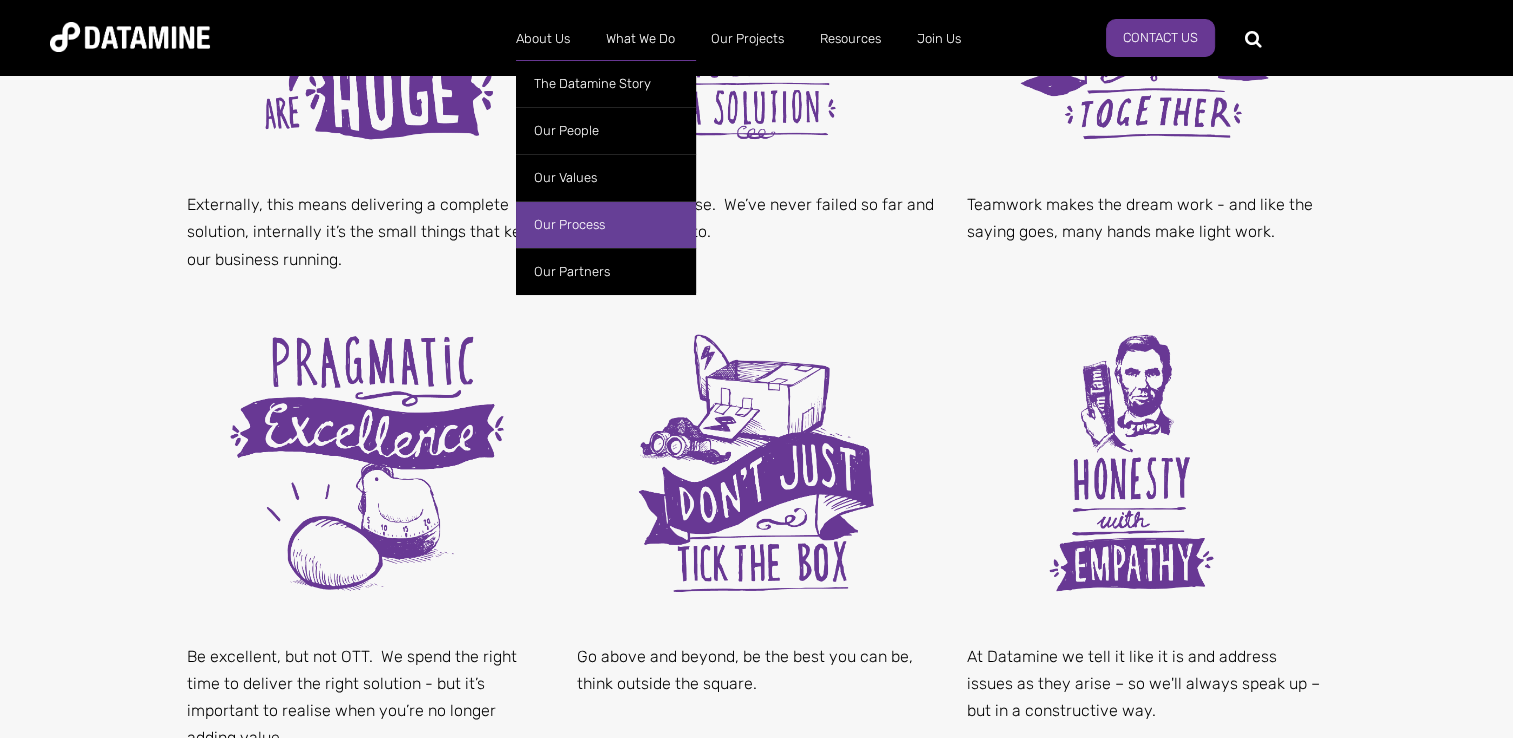 click on "Our Process" at bounding box center [606, 224] 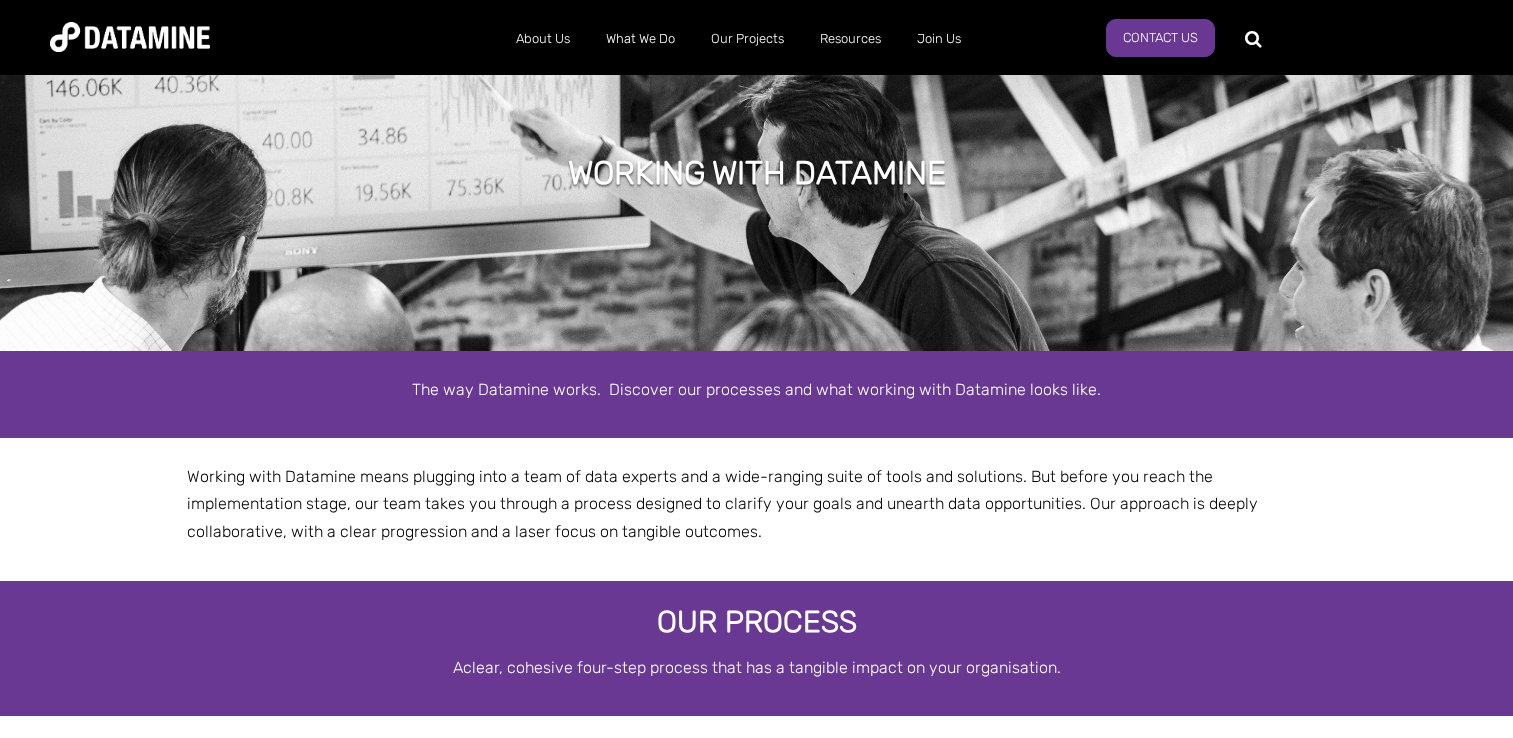 scroll, scrollTop: 0, scrollLeft: 0, axis: both 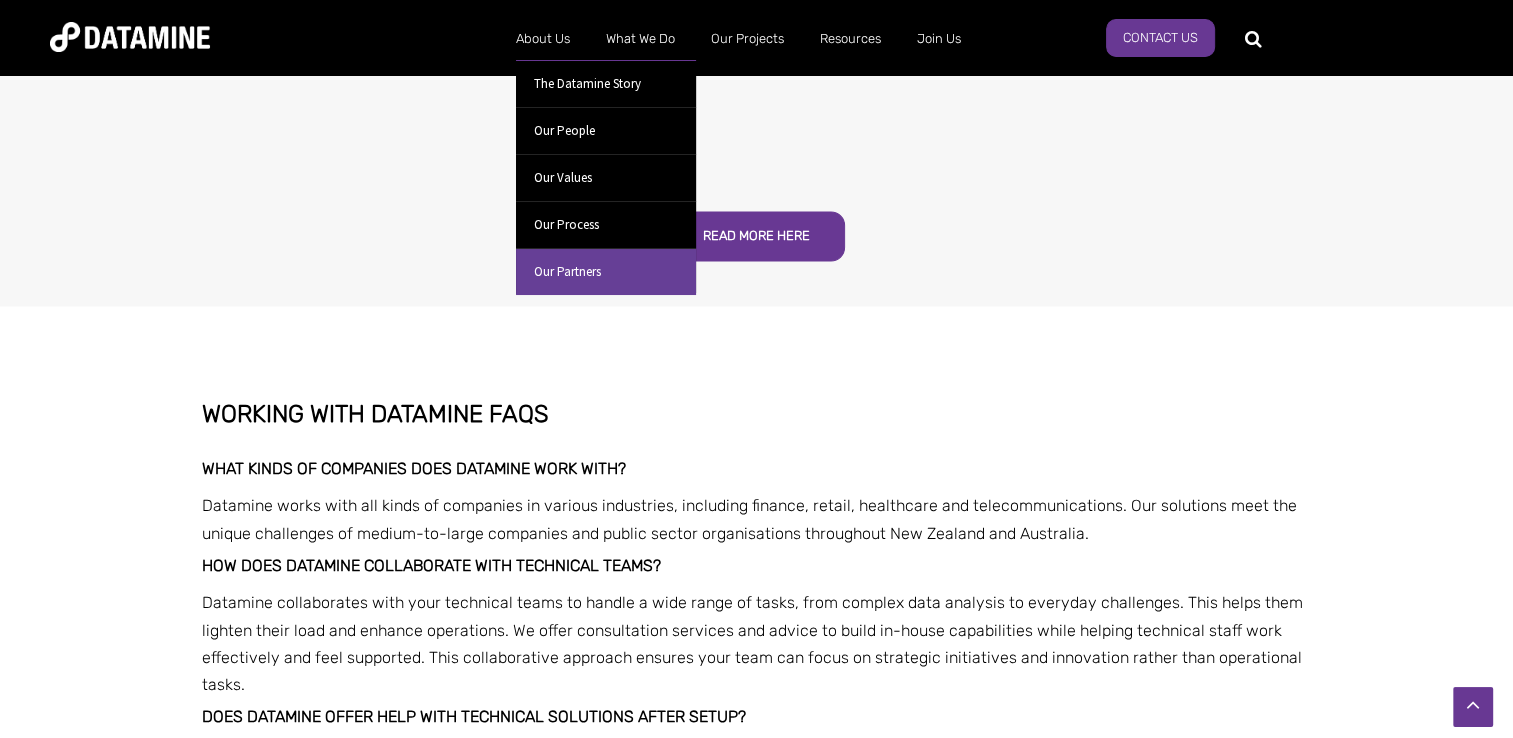 click on "Our Partners" at bounding box center (606, 271) 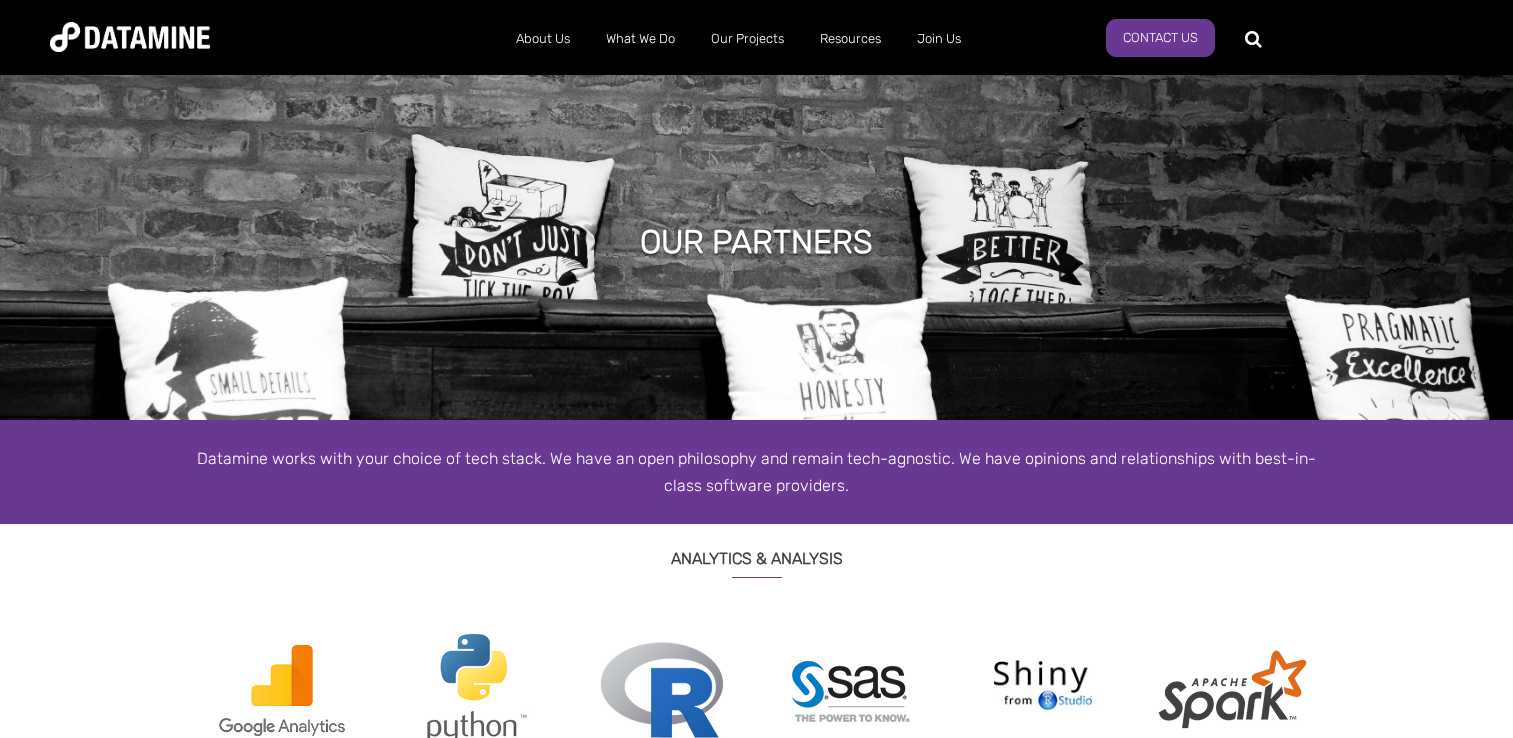 scroll, scrollTop: 0, scrollLeft: 0, axis: both 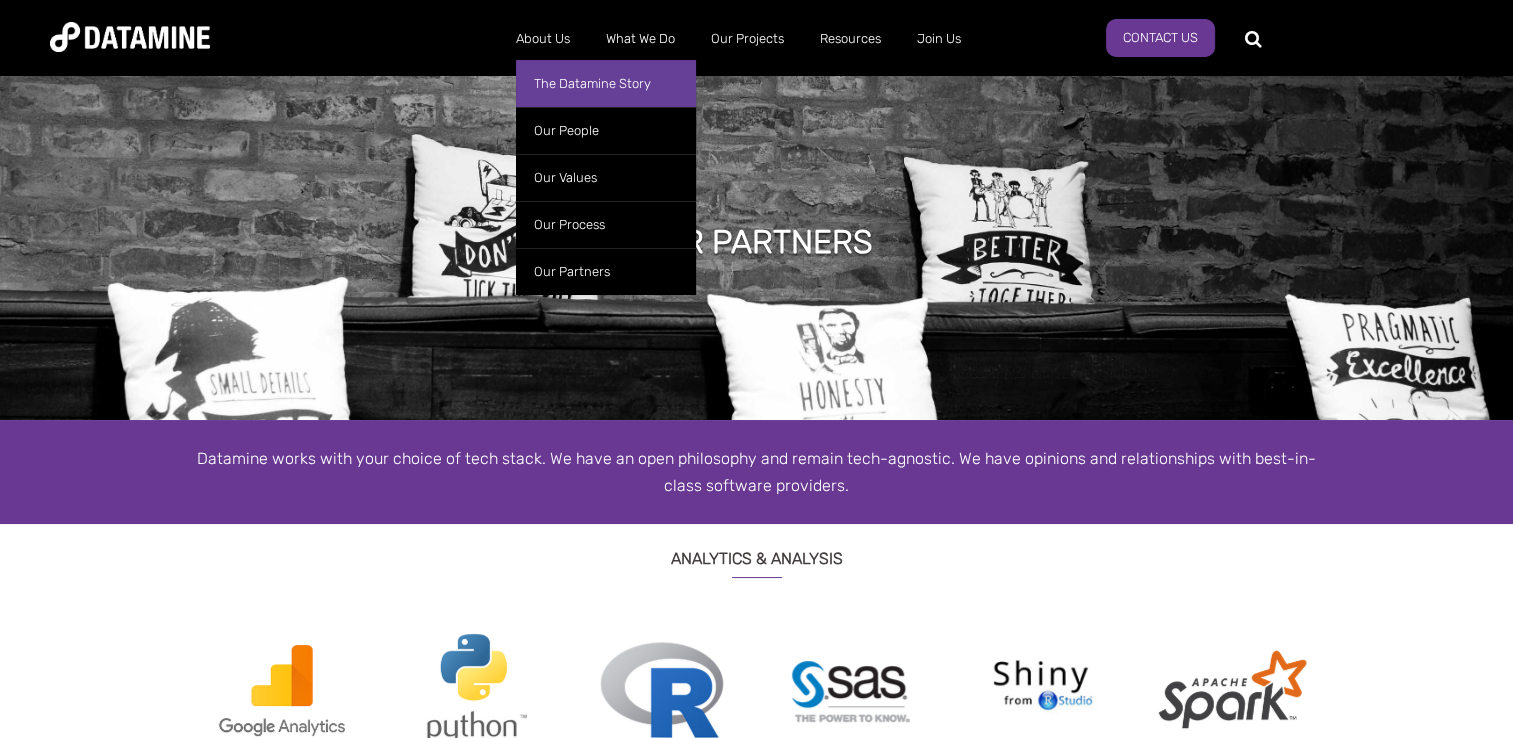 click on "The Datamine Story" at bounding box center [606, 83] 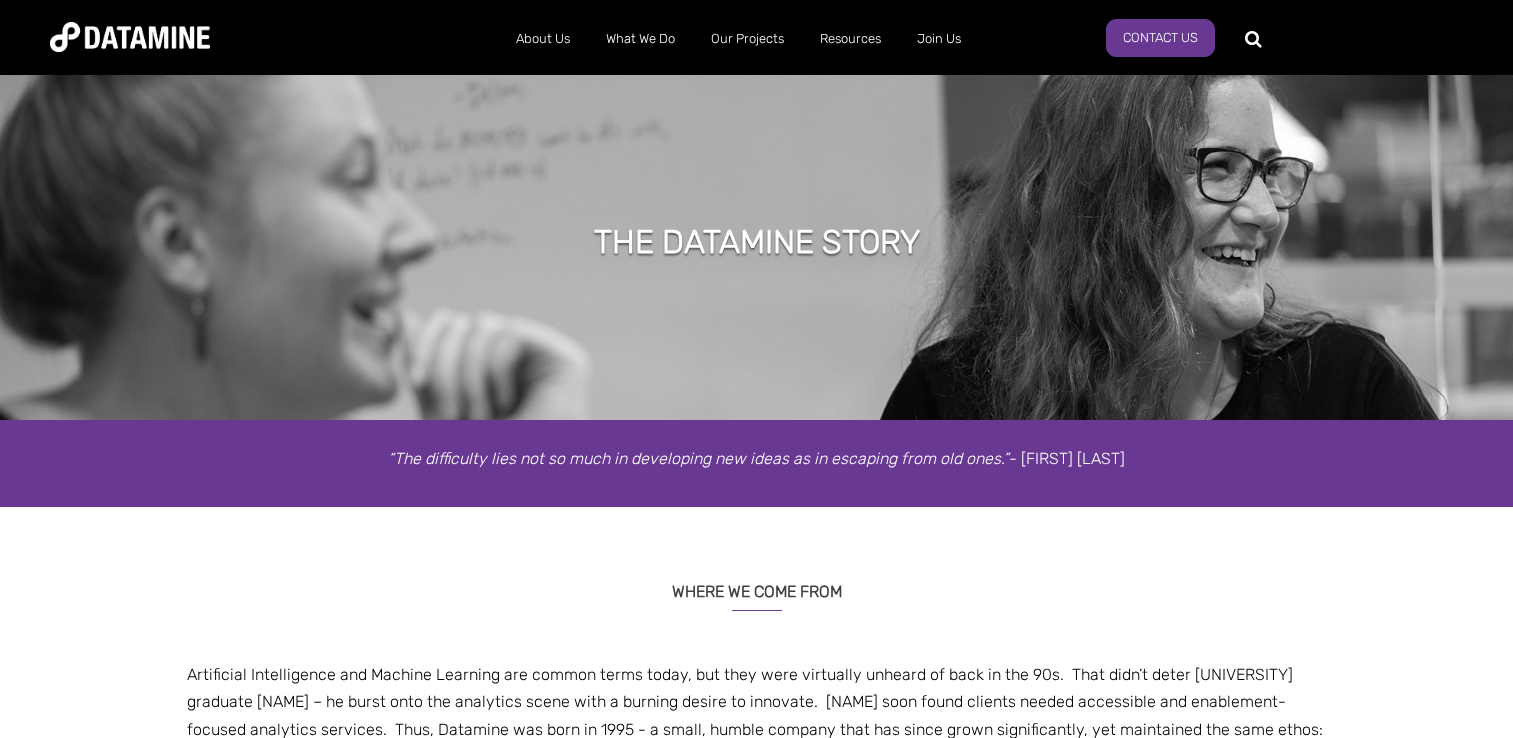 scroll, scrollTop: 0, scrollLeft: 0, axis: both 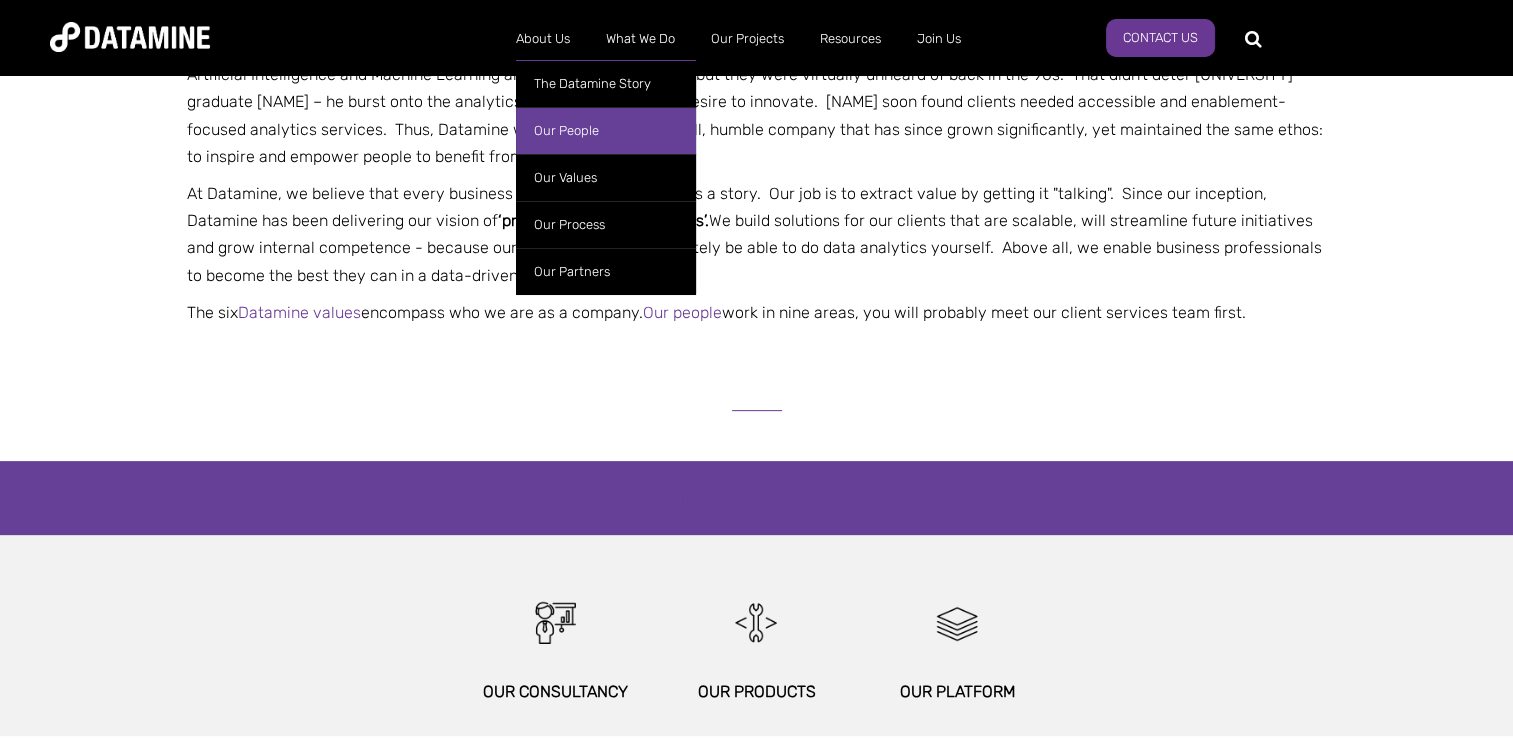 click on "Our People" at bounding box center [606, 130] 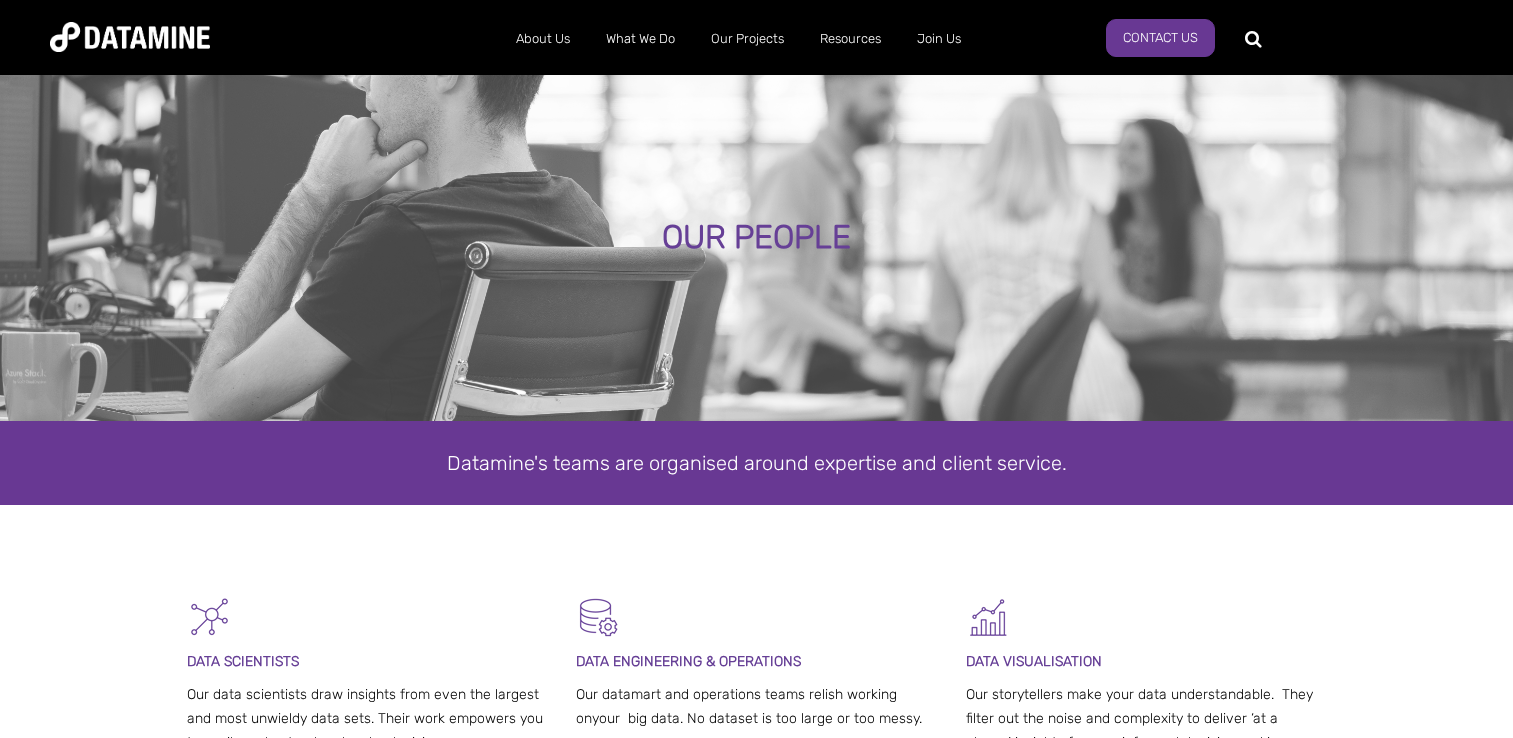 scroll, scrollTop: 0, scrollLeft: 0, axis: both 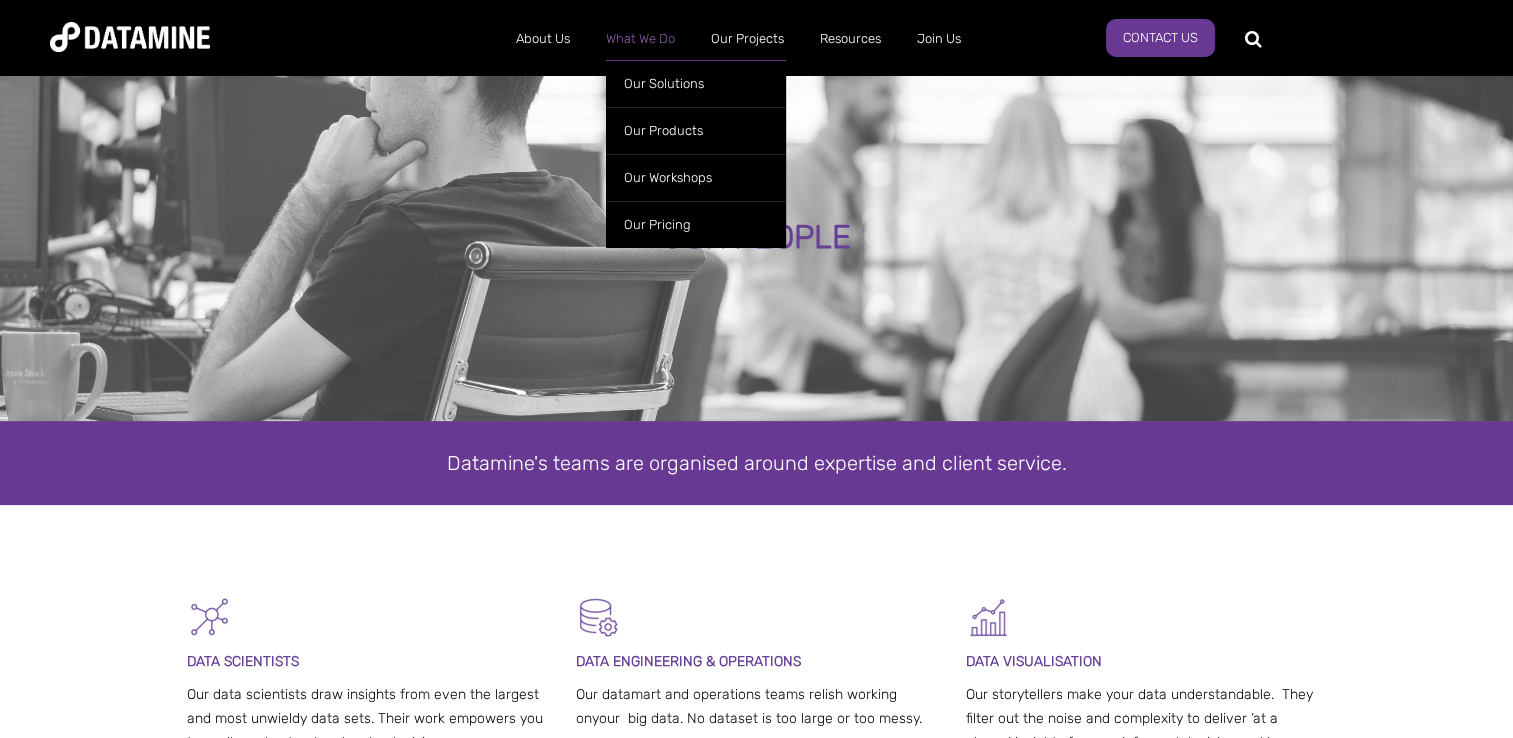 click on "What We Do" at bounding box center (640, 39) 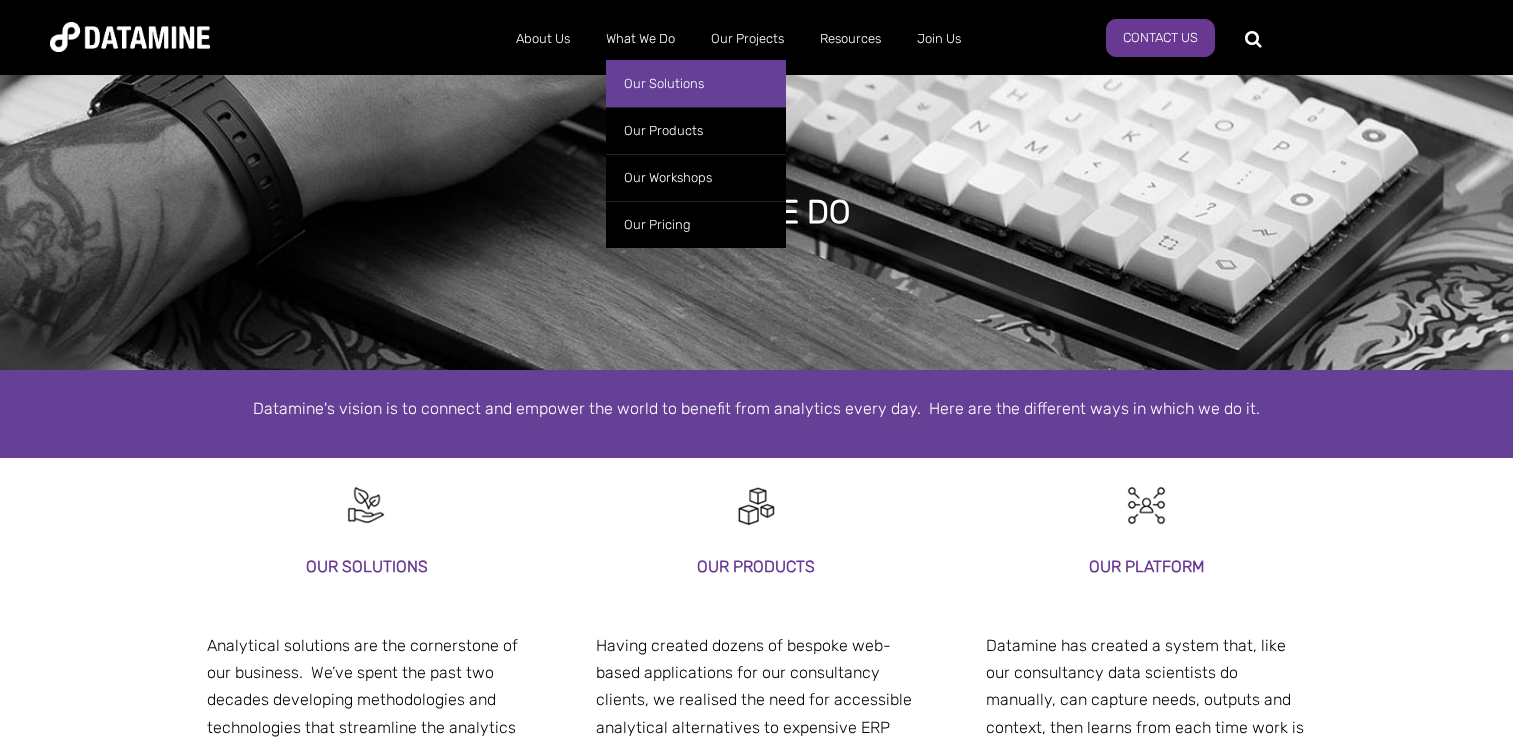 scroll, scrollTop: 0, scrollLeft: 0, axis: both 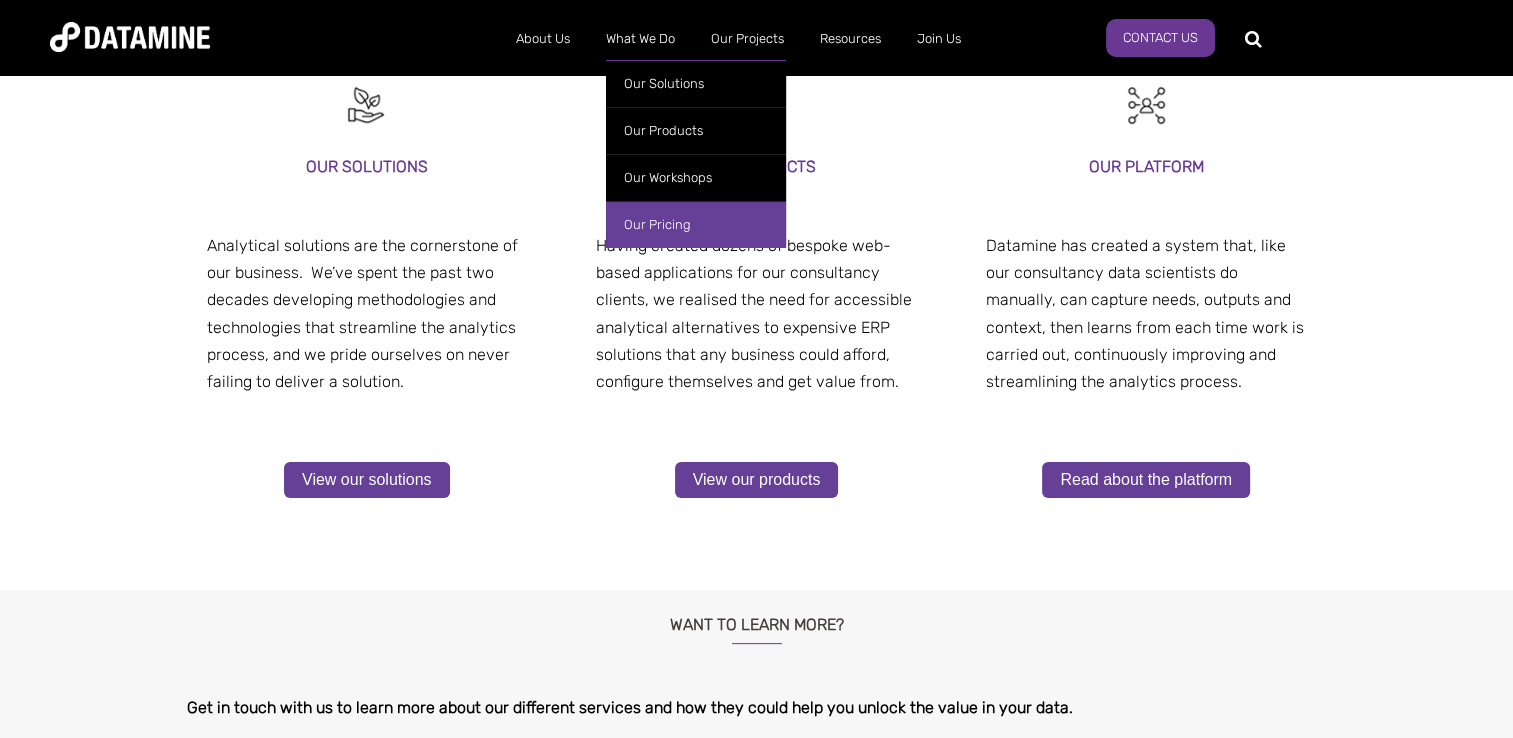 click on "Our Pricing" at bounding box center [696, 224] 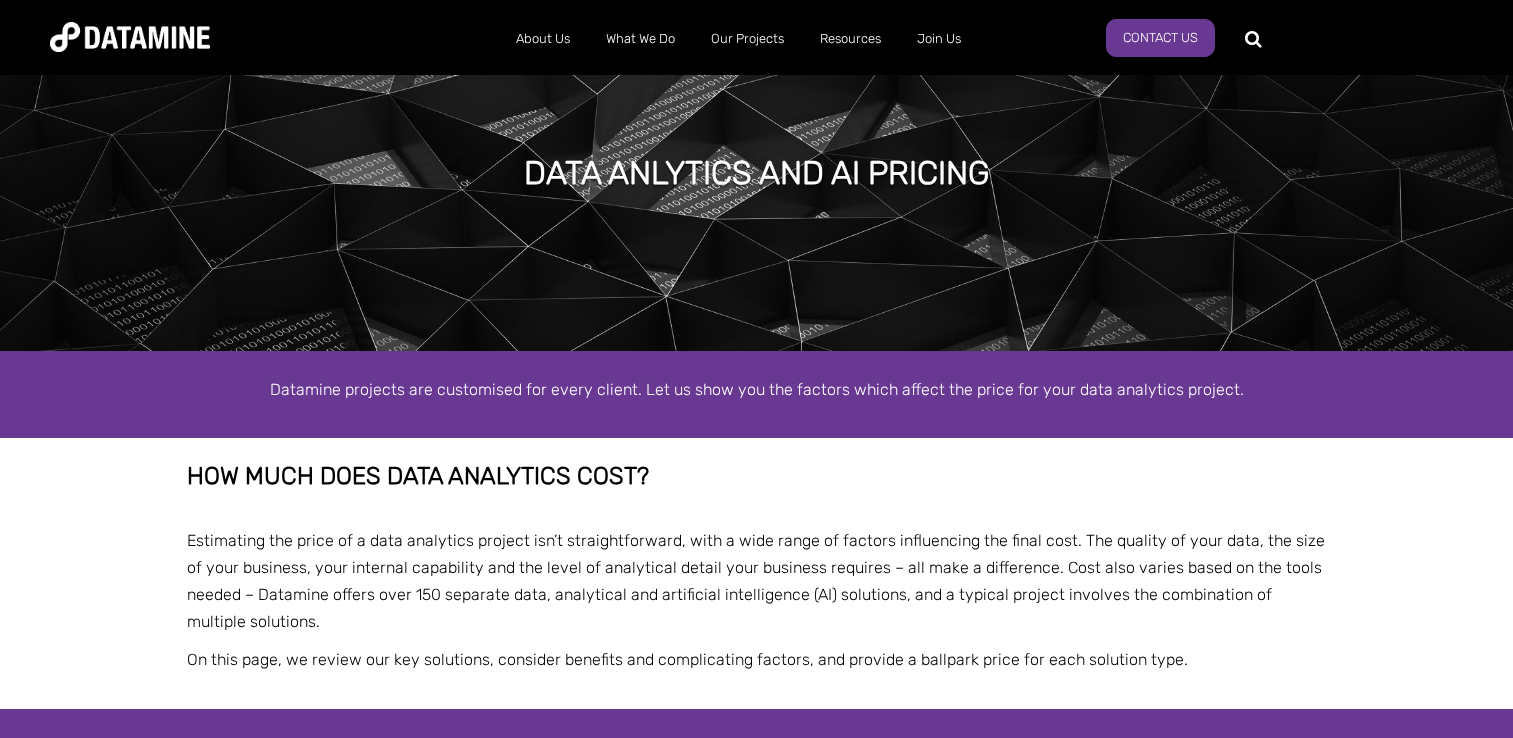 scroll, scrollTop: 0, scrollLeft: 0, axis: both 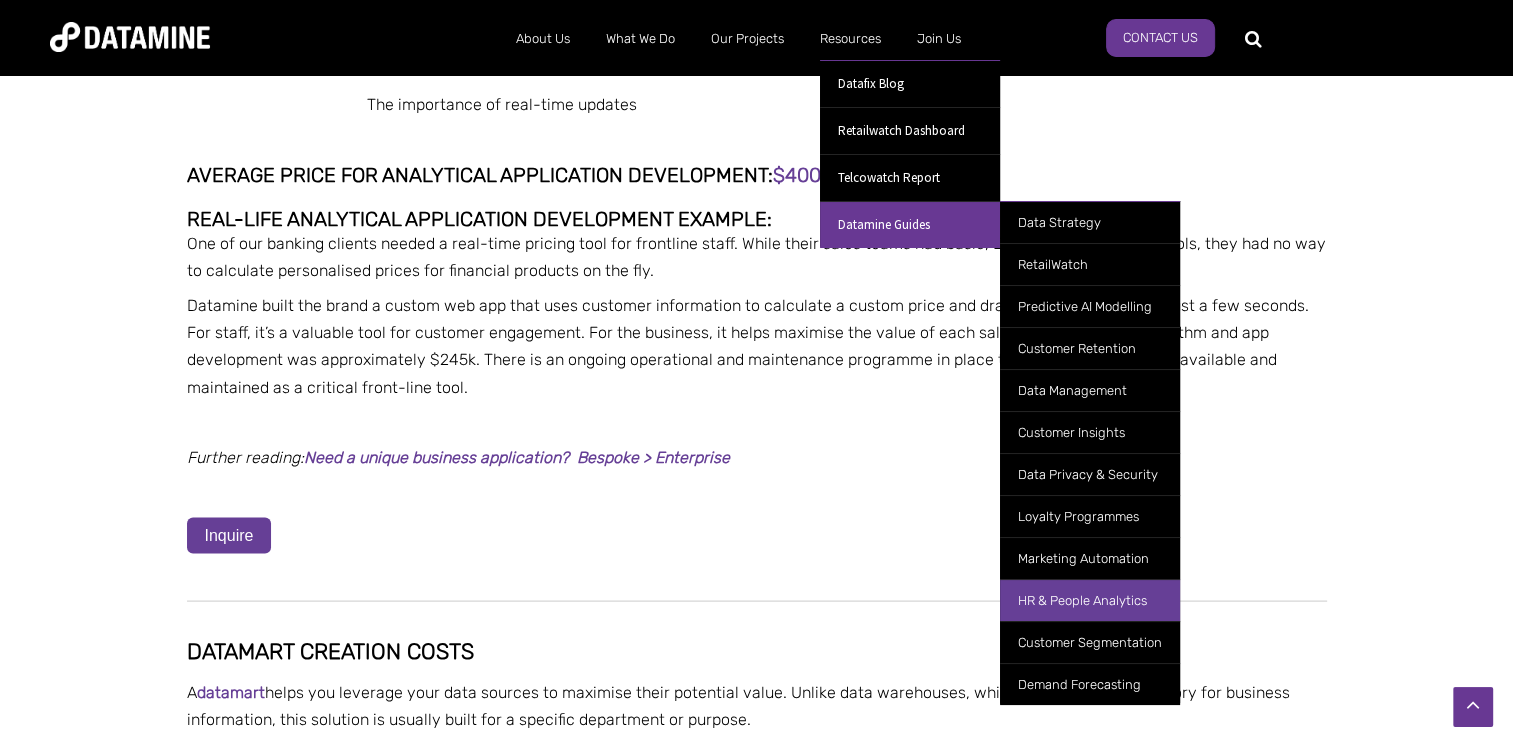click on "HR & People Analytics" at bounding box center [1090, 600] 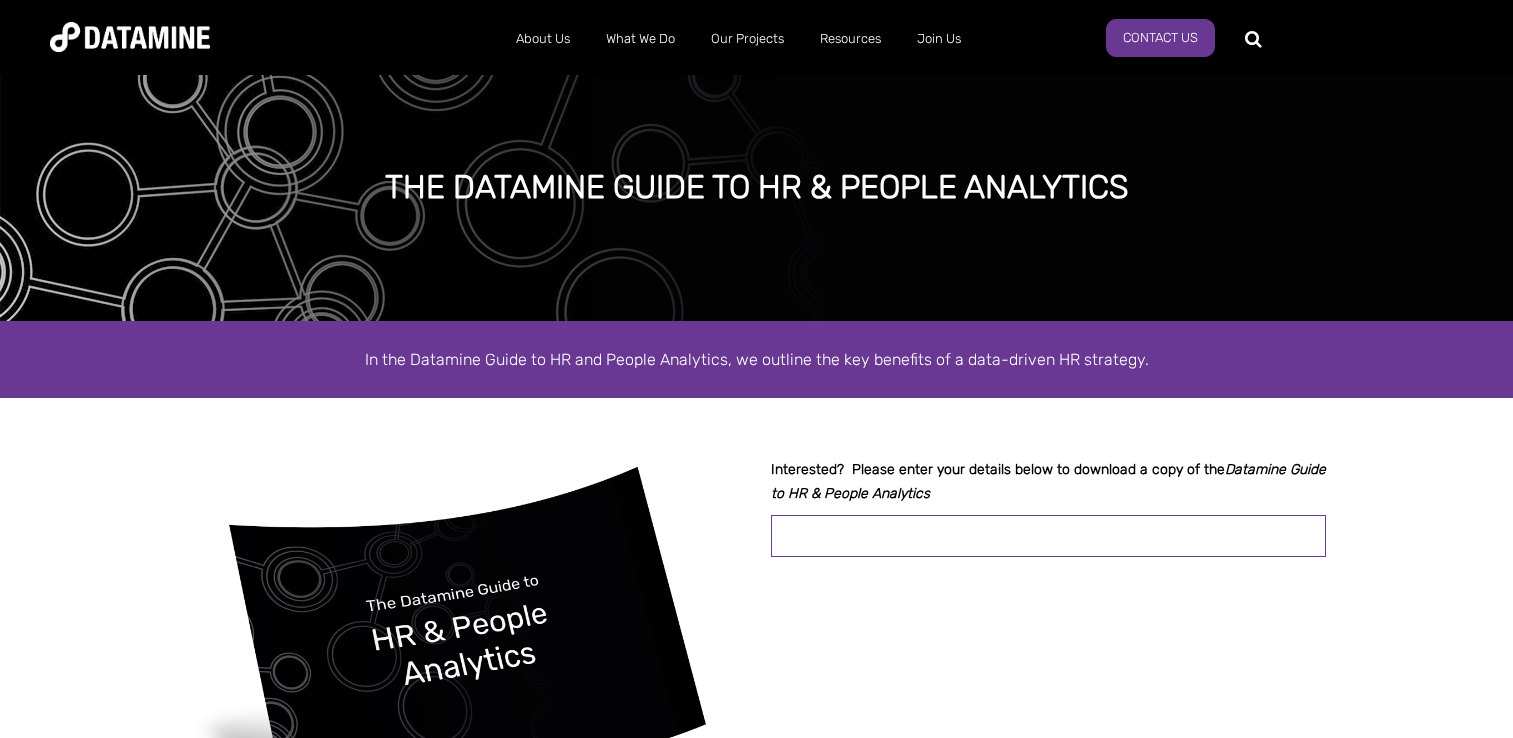scroll, scrollTop: 0, scrollLeft: 0, axis: both 